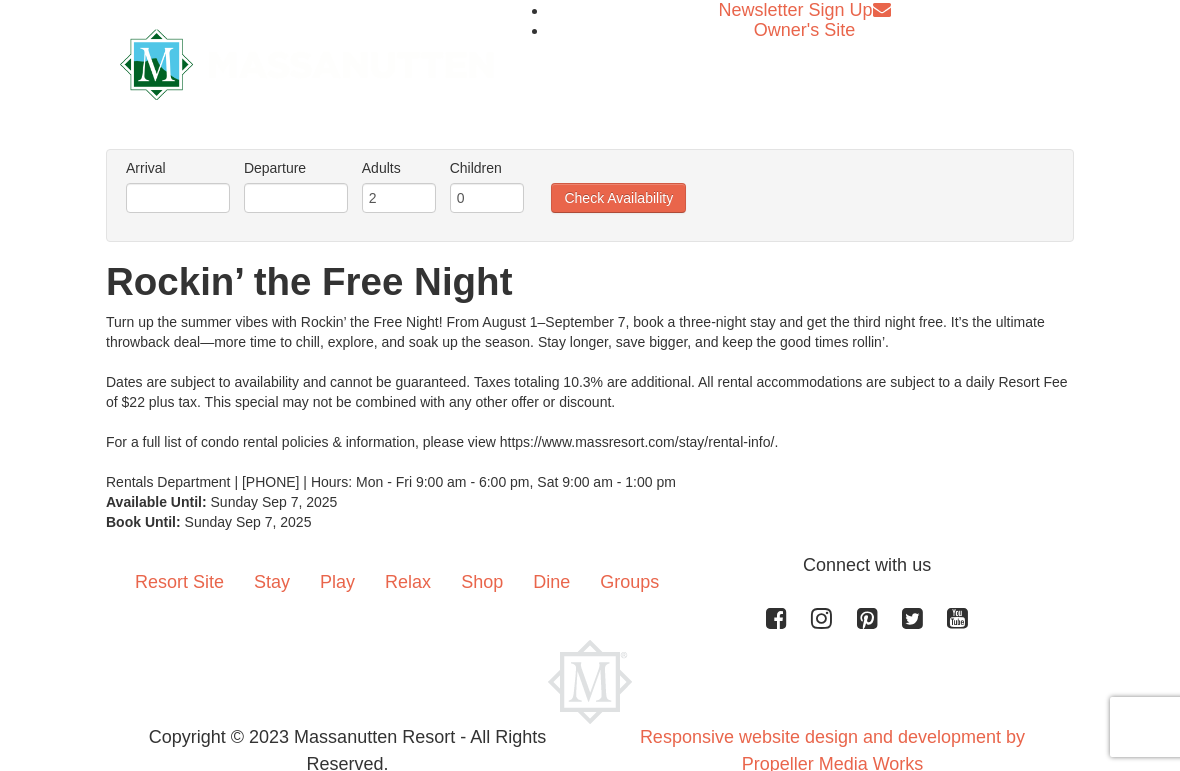 scroll, scrollTop: 0, scrollLeft: 0, axis: both 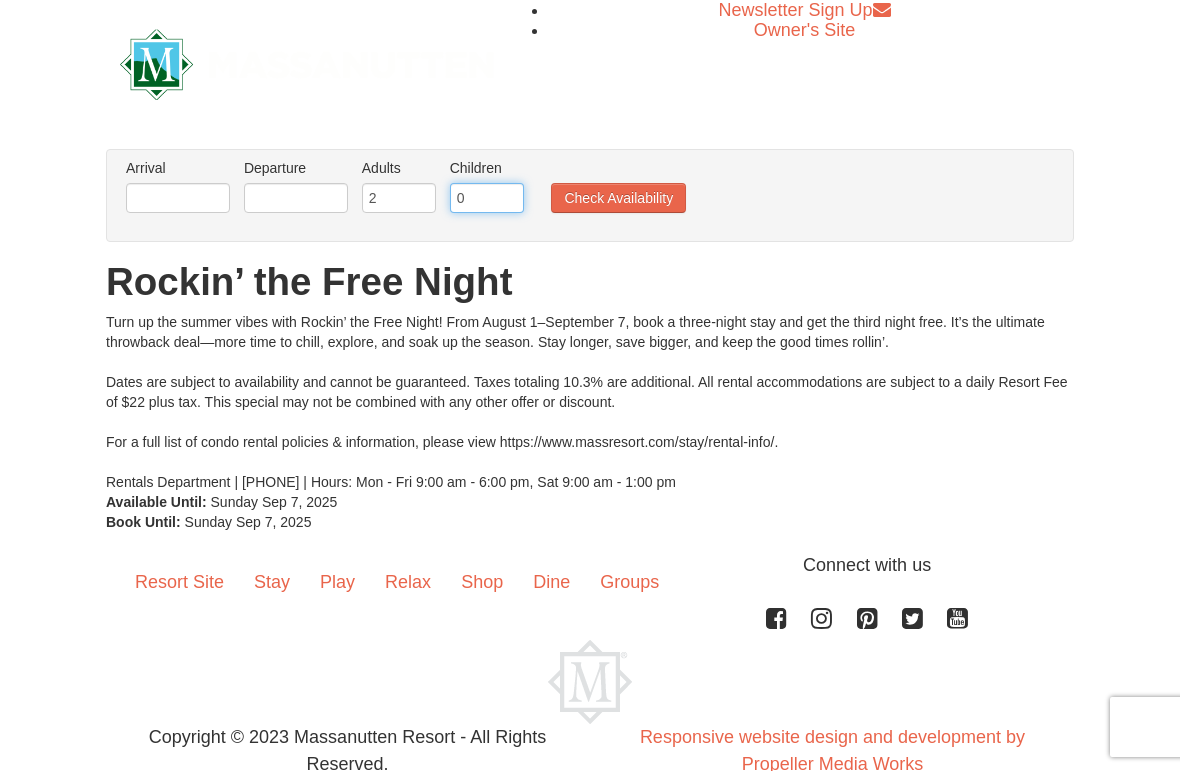 click on "0" at bounding box center (487, 198) 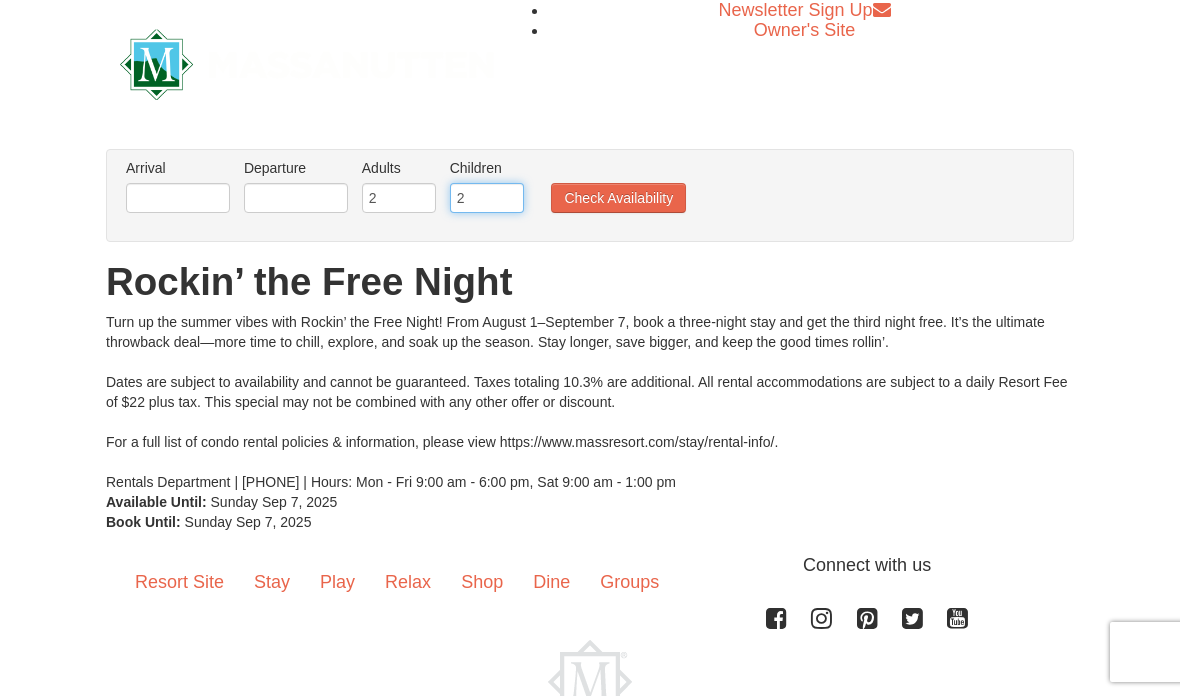 type on "2" 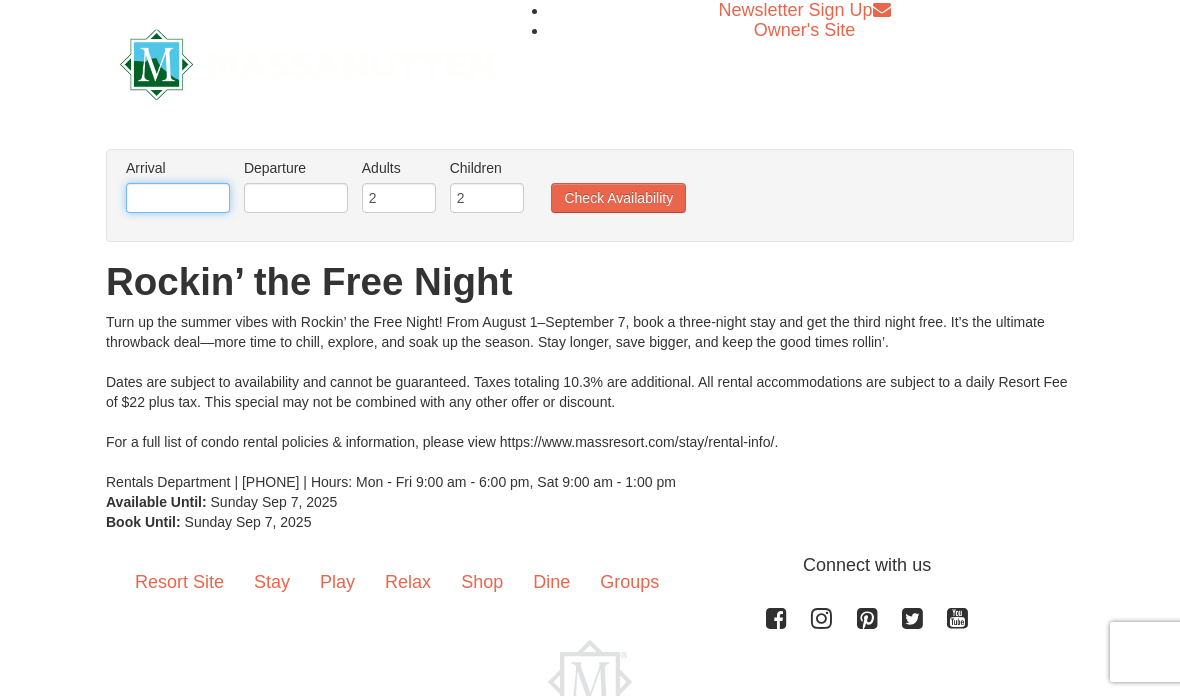 click at bounding box center (178, 198) 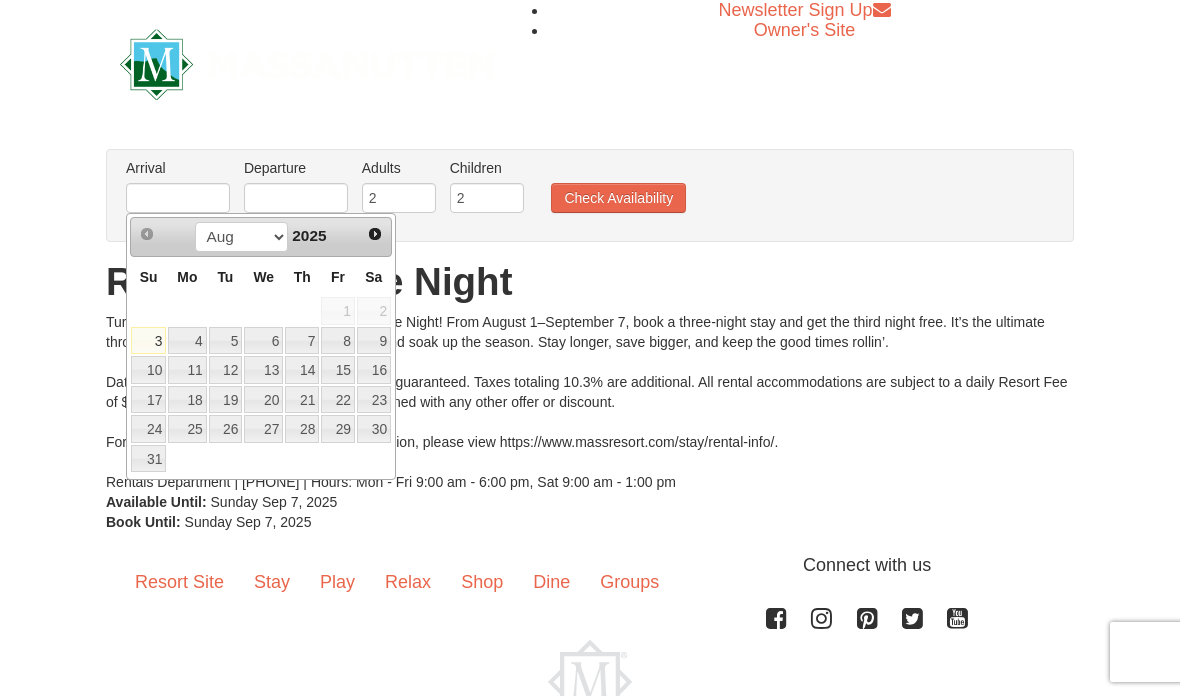 click on "15" at bounding box center [338, 370] 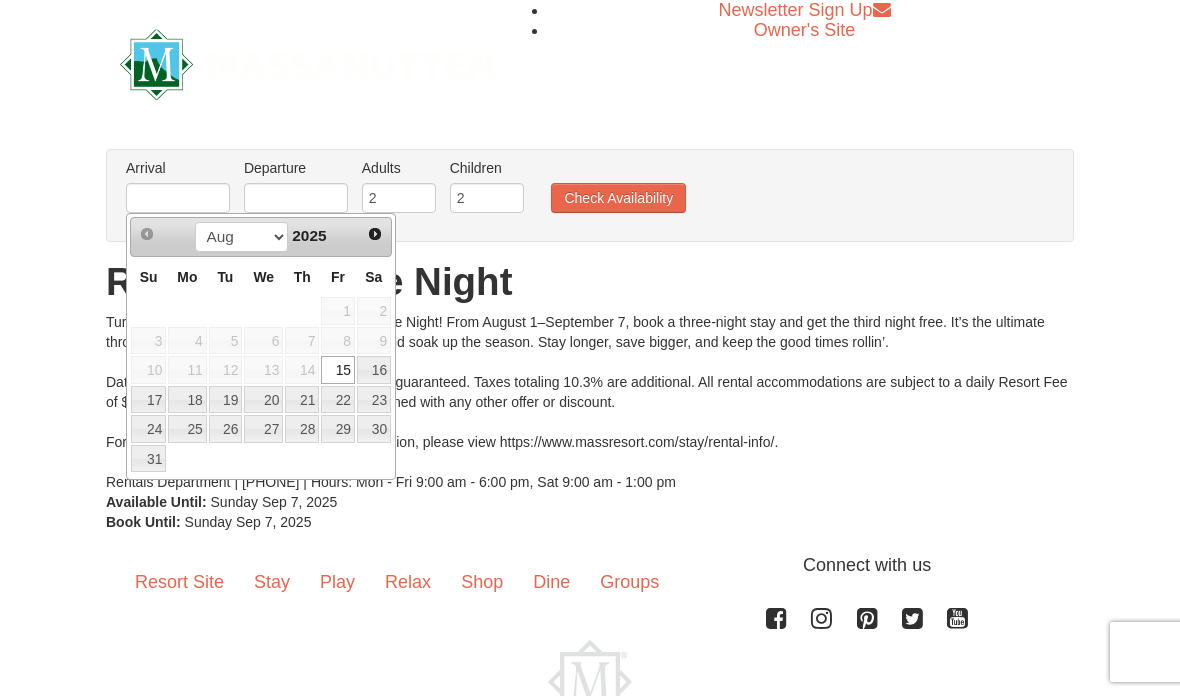 type on "08/15/2025" 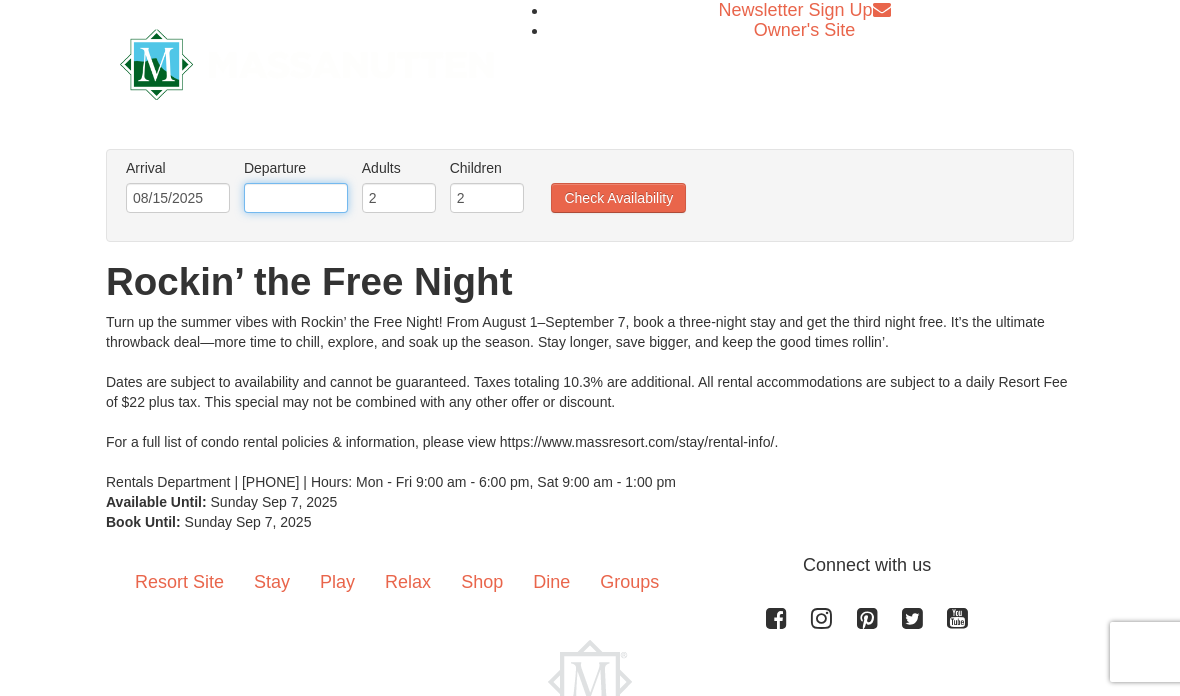 click at bounding box center [296, 198] 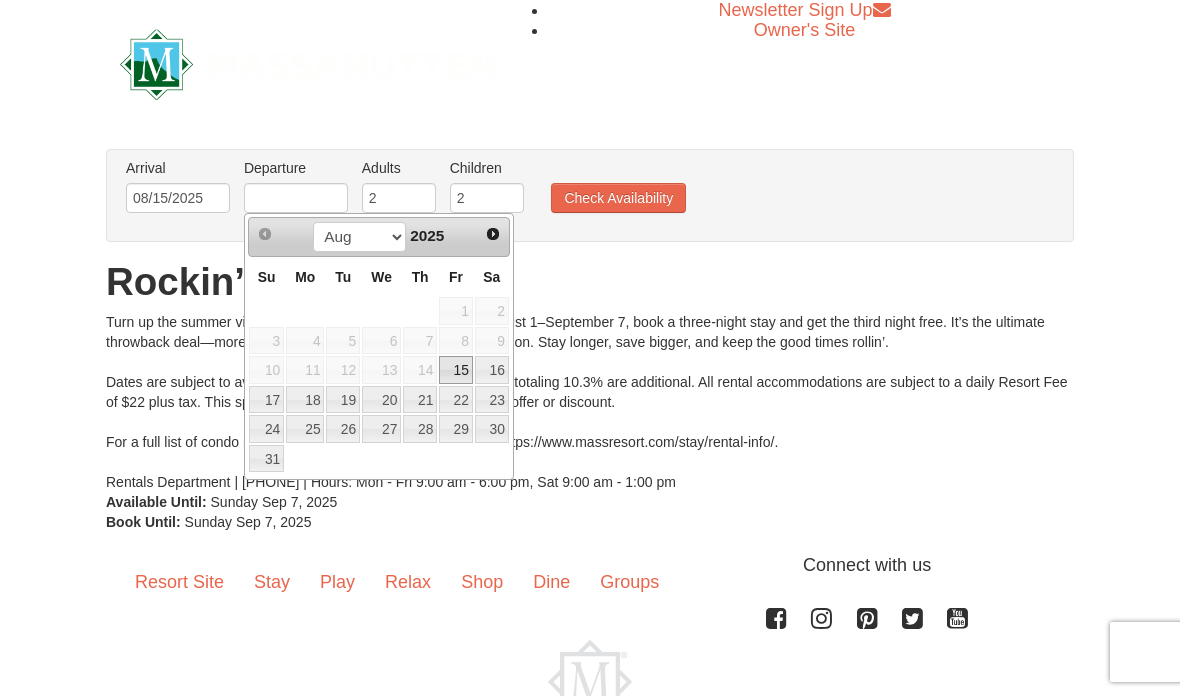 click on "29" at bounding box center [456, 429] 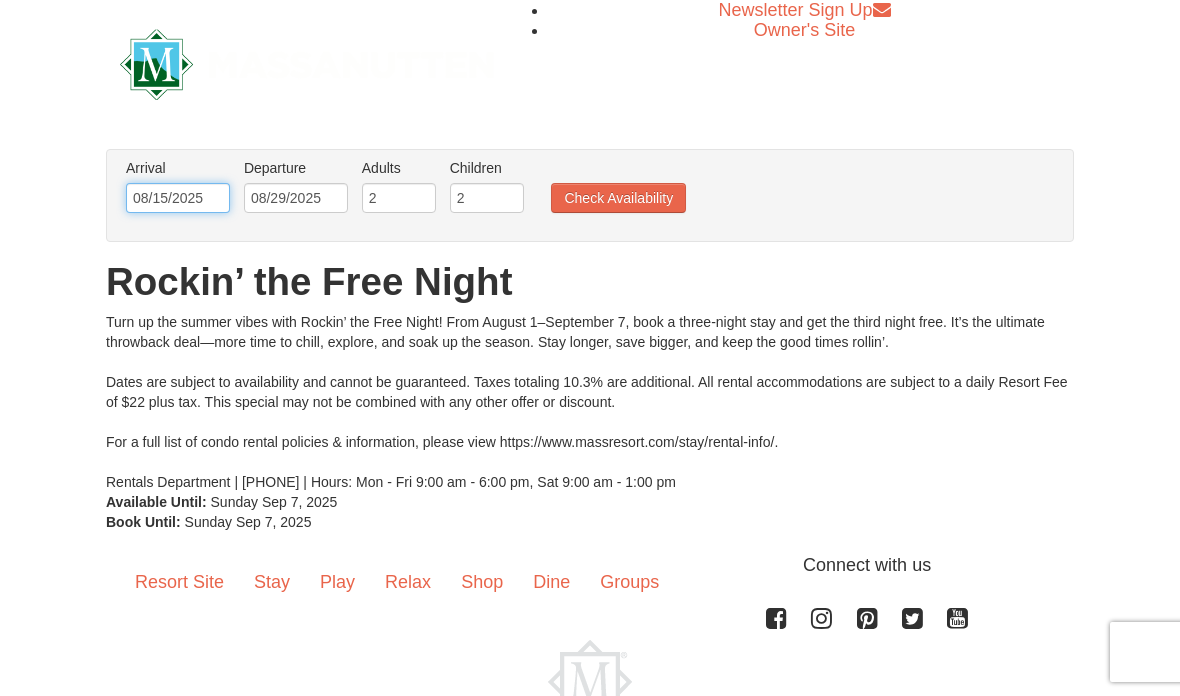 click on "08/15/2025" at bounding box center [178, 198] 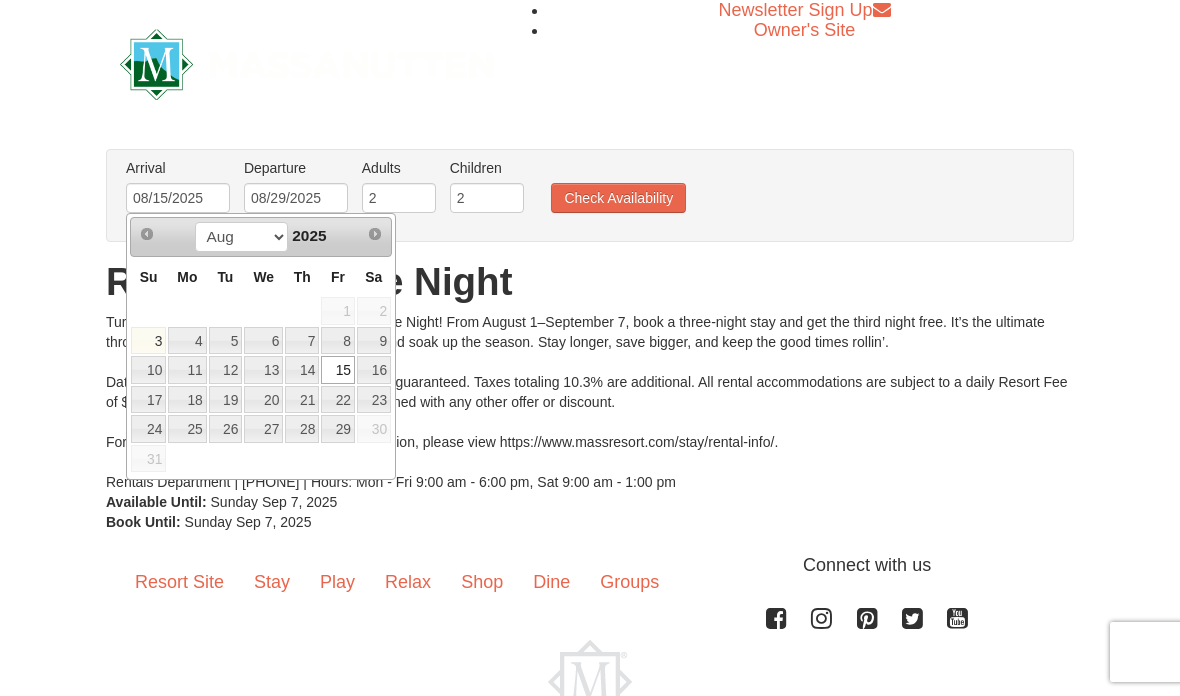 click on "29" at bounding box center (338, 429) 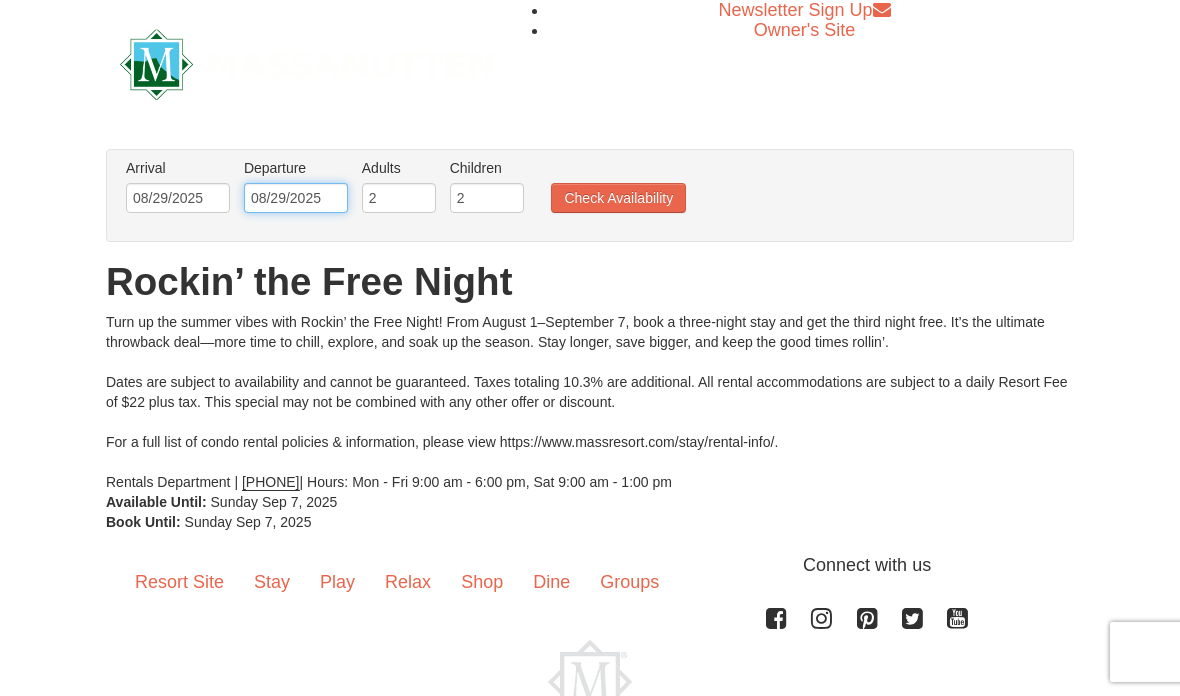click on "08/29/2025" at bounding box center (296, 198) 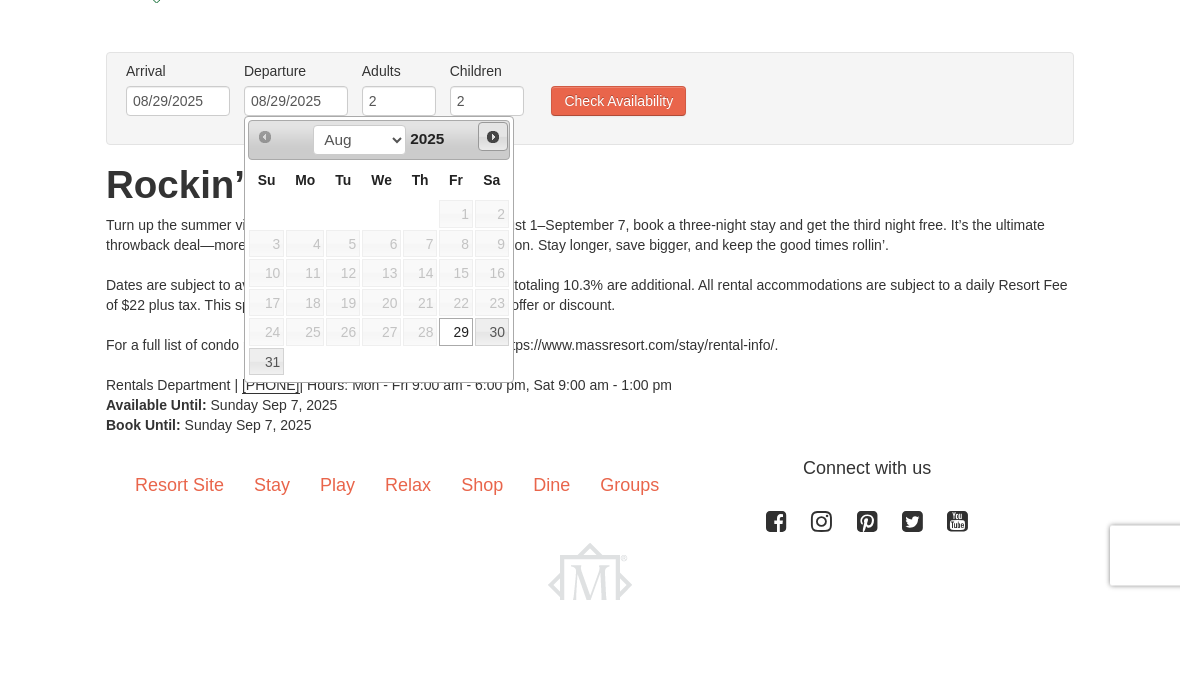 click on "Next" at bounding box center [493, 234] 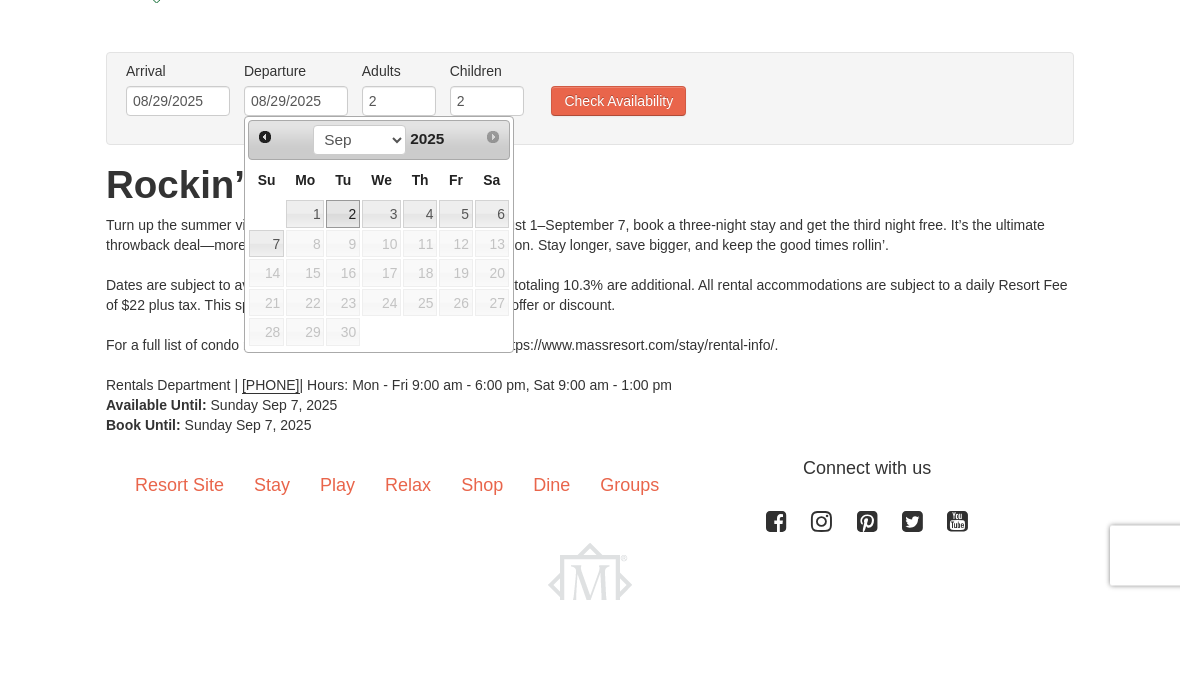 click on "2" at bounding box center [343, 311] 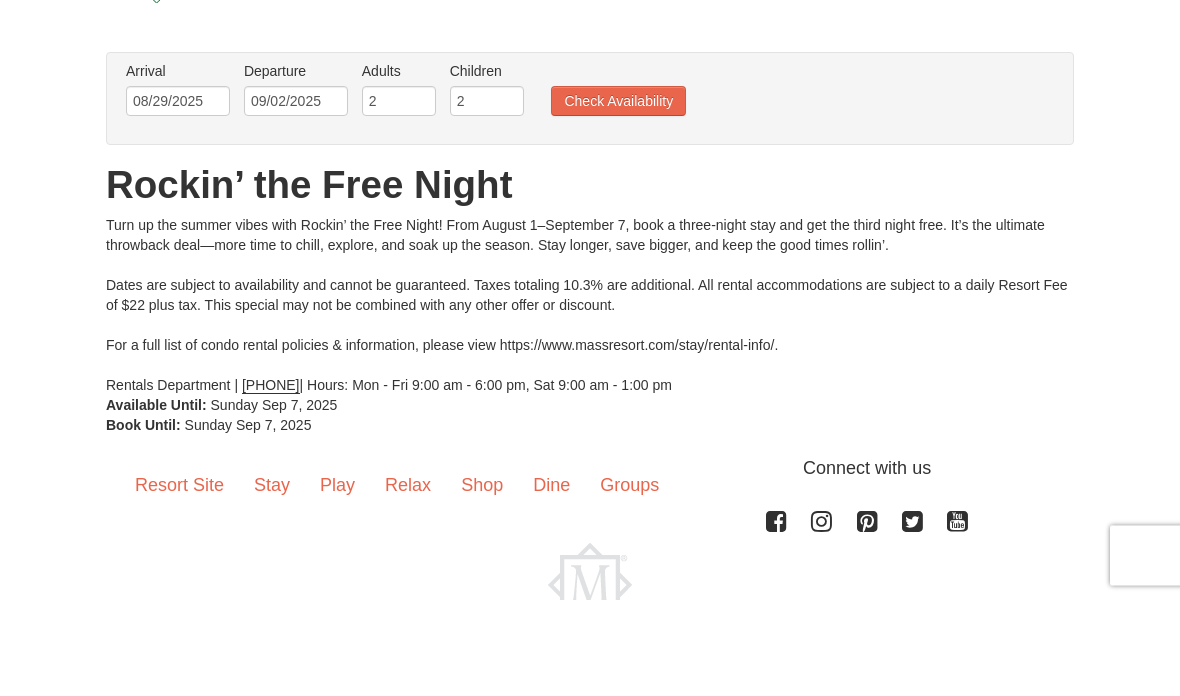 scroll, scrollTop: 97, scrollLeft: 0, axis: vertical 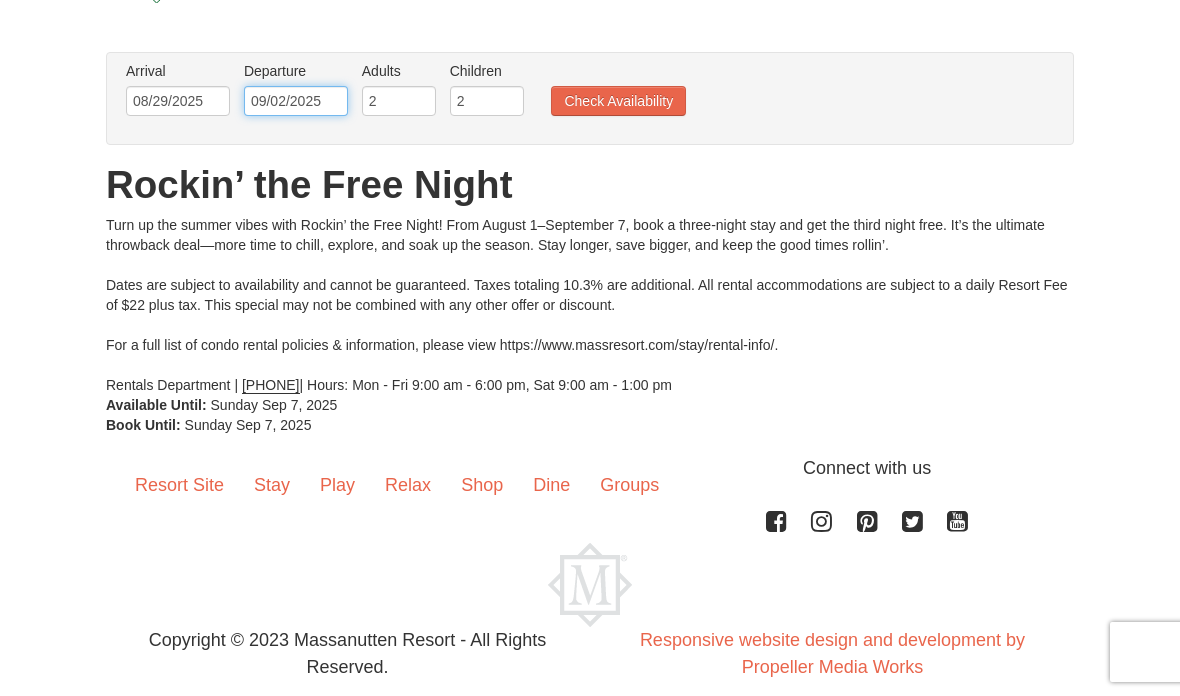 click on "09/02/2025" at bounding box center (296, 101) 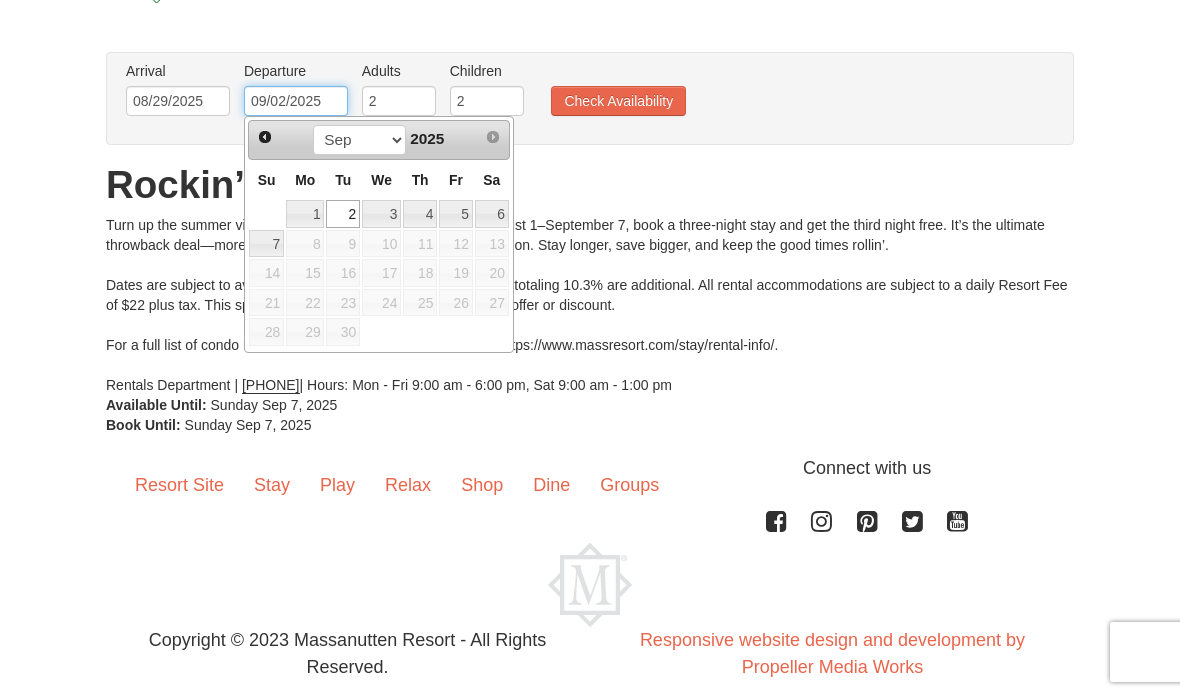 scroll, scrollTop: 96, scrollLeft: 0, axis: vertical 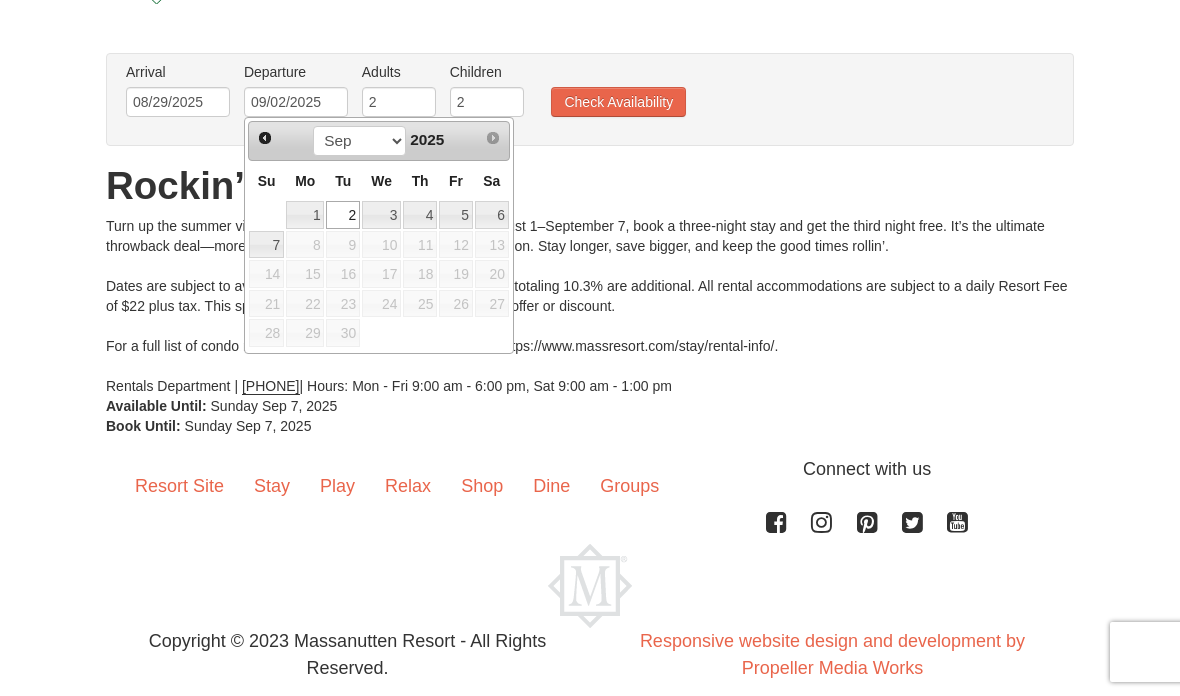 click on "1" at bounding box center (305, 215) 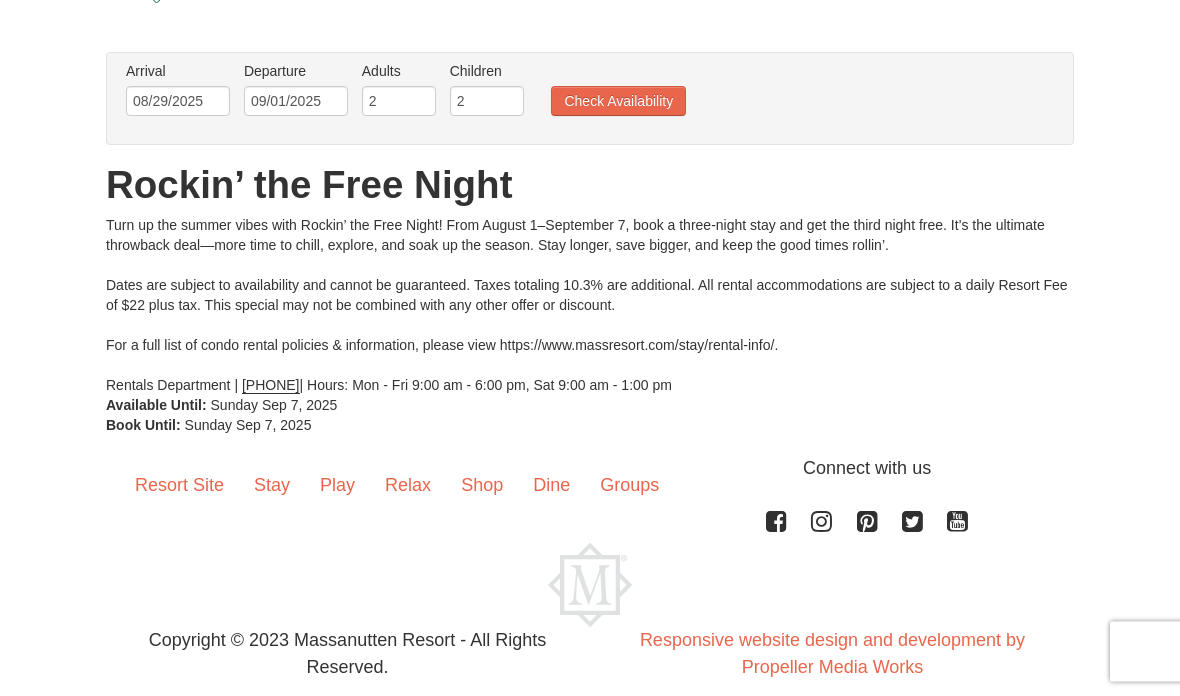 scroll, scrollTop: 97, scrollLeft: 0, axis: vertical 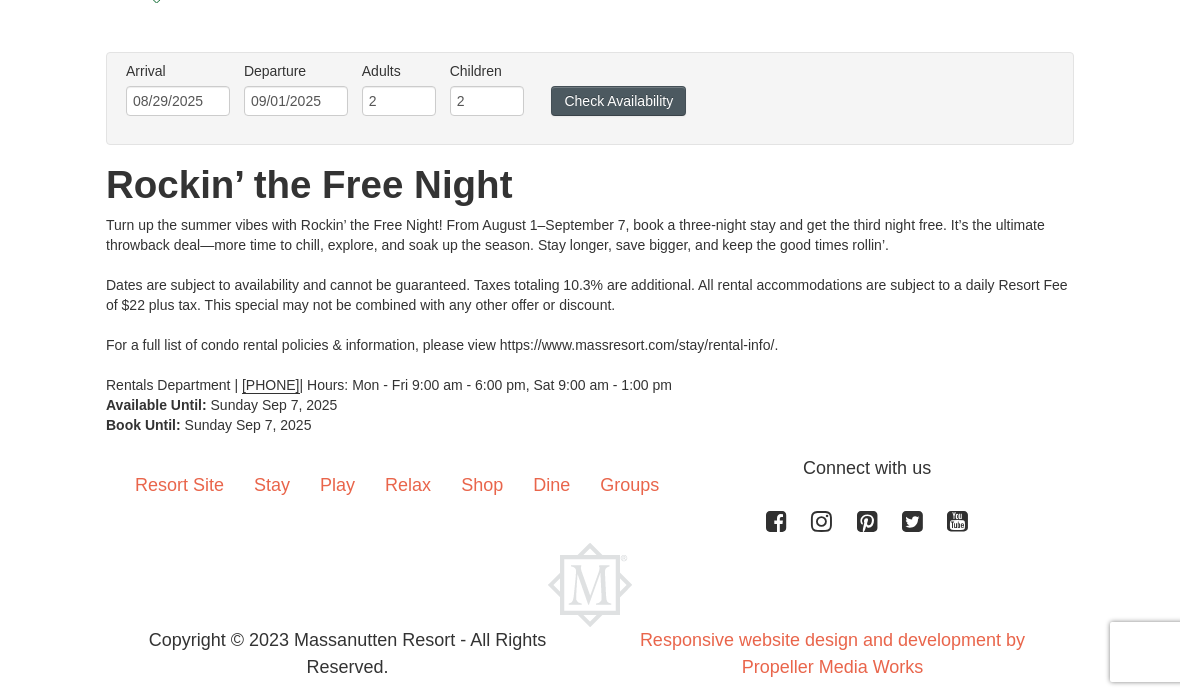 click on "Check Availability" at bounding box center (618, 101) 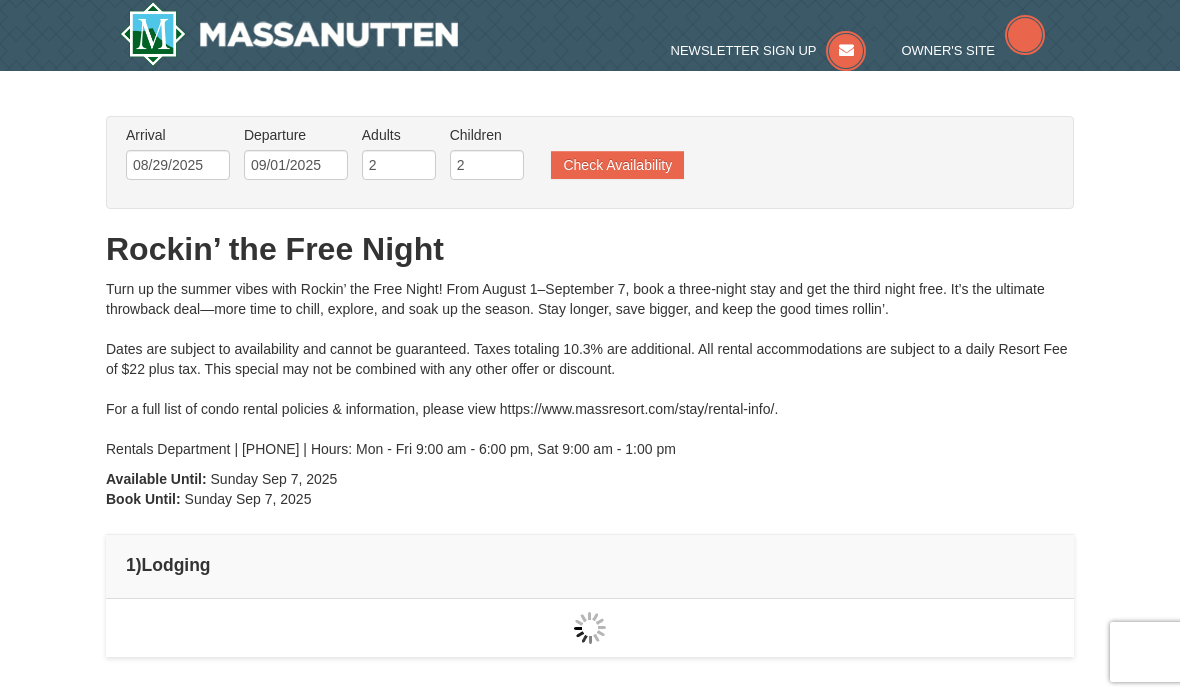 scroll, scrollTop: 0, scrollLeft: 0, axis: both 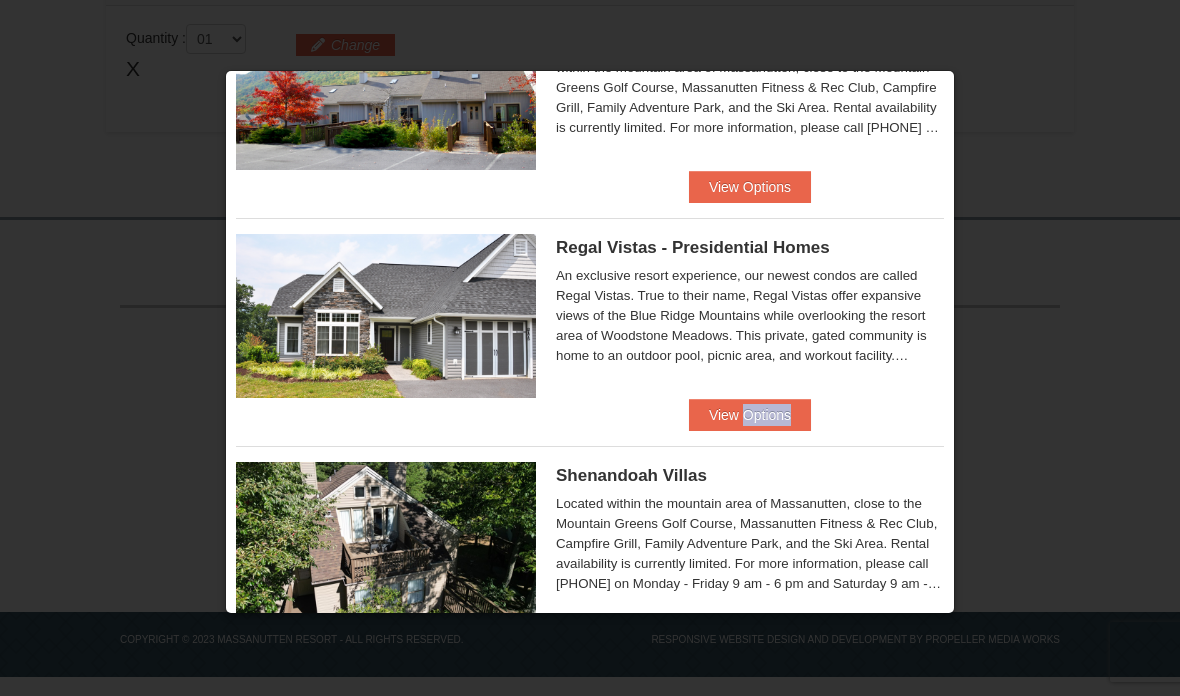 click on "An exclusive resort experience, our newest condos are called Regal Vistas. True to their name, Regal Vistas offer expansive views of the Blue Ridge Mountains while overlooking the resort area of Woodstone Meadows. This private, gated community is home to an outdoor pool, picnic area, and workout facility. Located outside of the "Kettle" mountain area and very close to the Woodstone Meadows Golf Course, the WaterPark, the Spa, and Woodstone Recreation Center.
Rental availability is currently limited. For more information, please call [PHONE] on Monday - Friday 9 am - 6 pm and Saturday 9 am - 1 pm. Condo and hotel reservations are subject to a $25 change fee.
We look forward to welcoming you!" at bounding box center (750, 316) 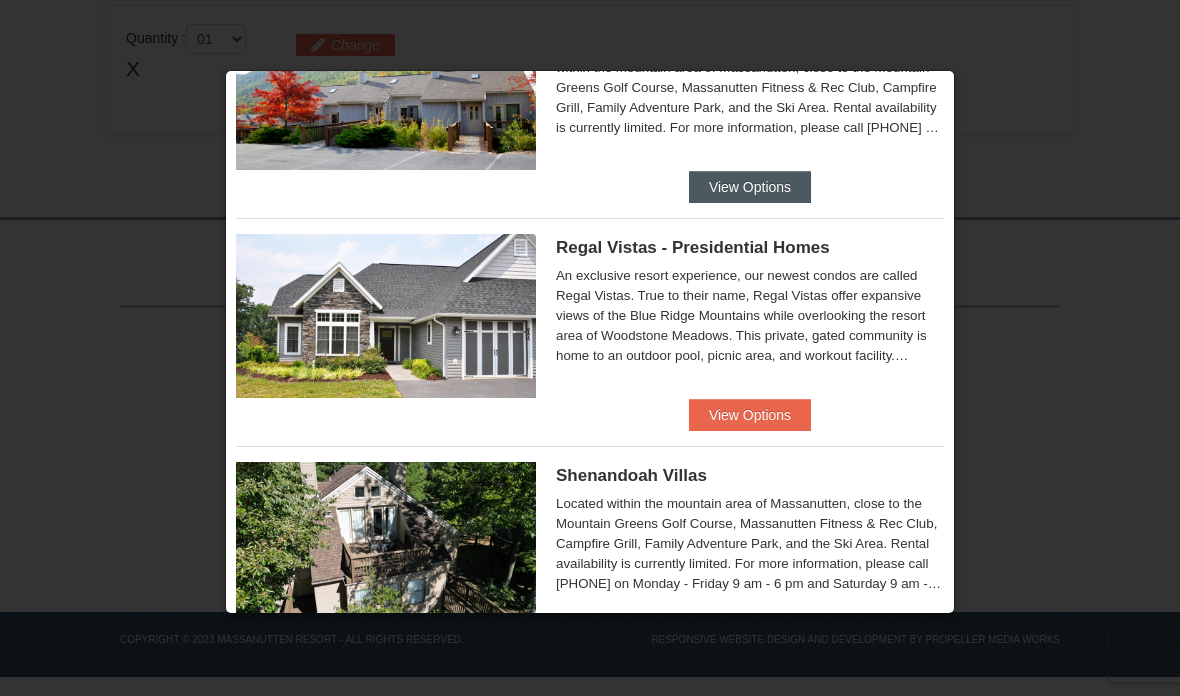 click on "View Options" at bounding box center [750, 187] 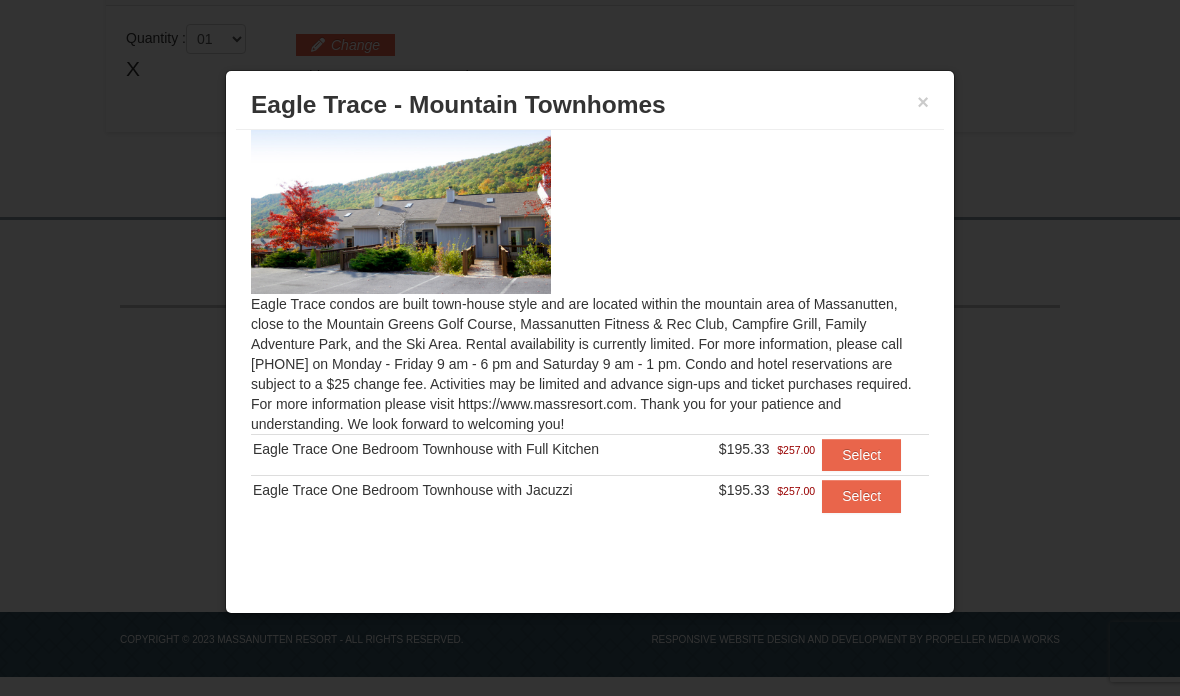 scroll, scrollTop: 14, scrollLeft: 0, axis: vertical 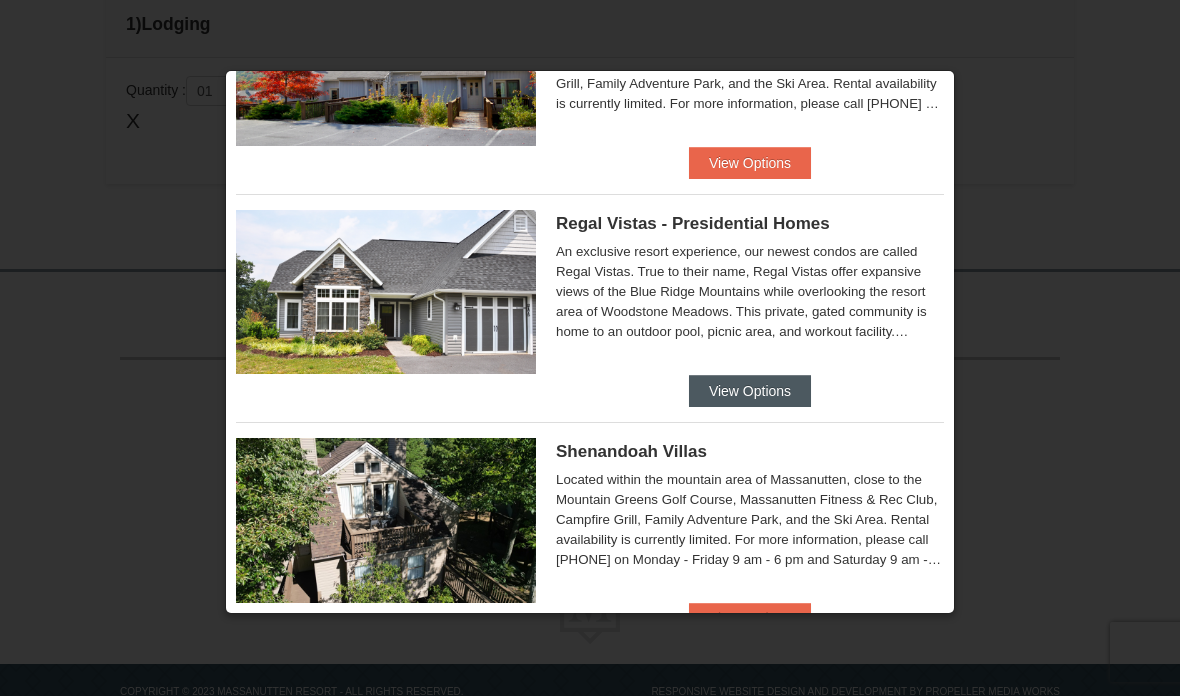 click on "View Options" at bounding box center [750, 391] 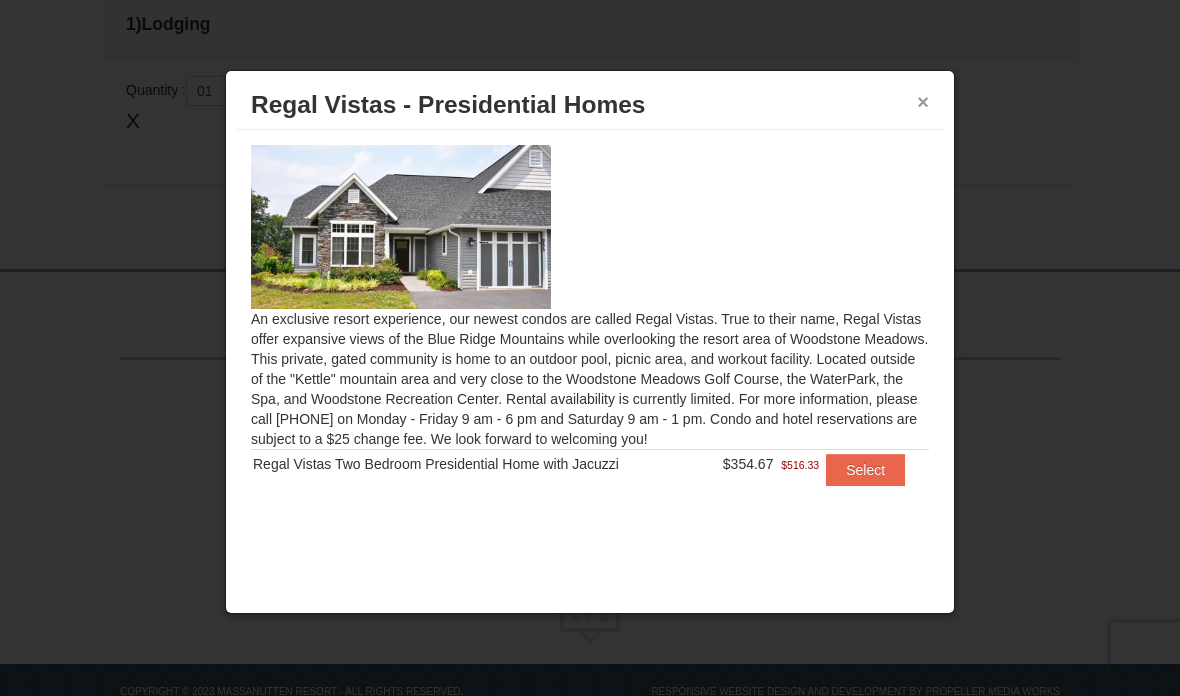 click on "×" at bounding box center (923, 102) 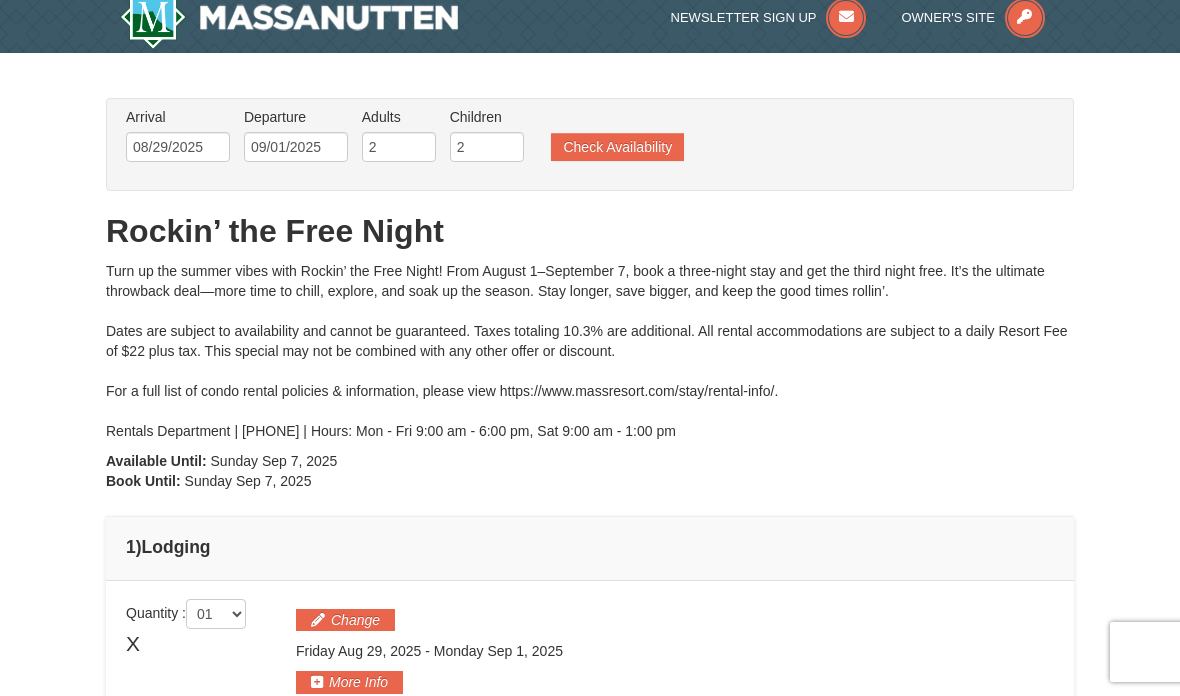 scroll, scrollTop: 0, scrollLeft: 0, axis: both 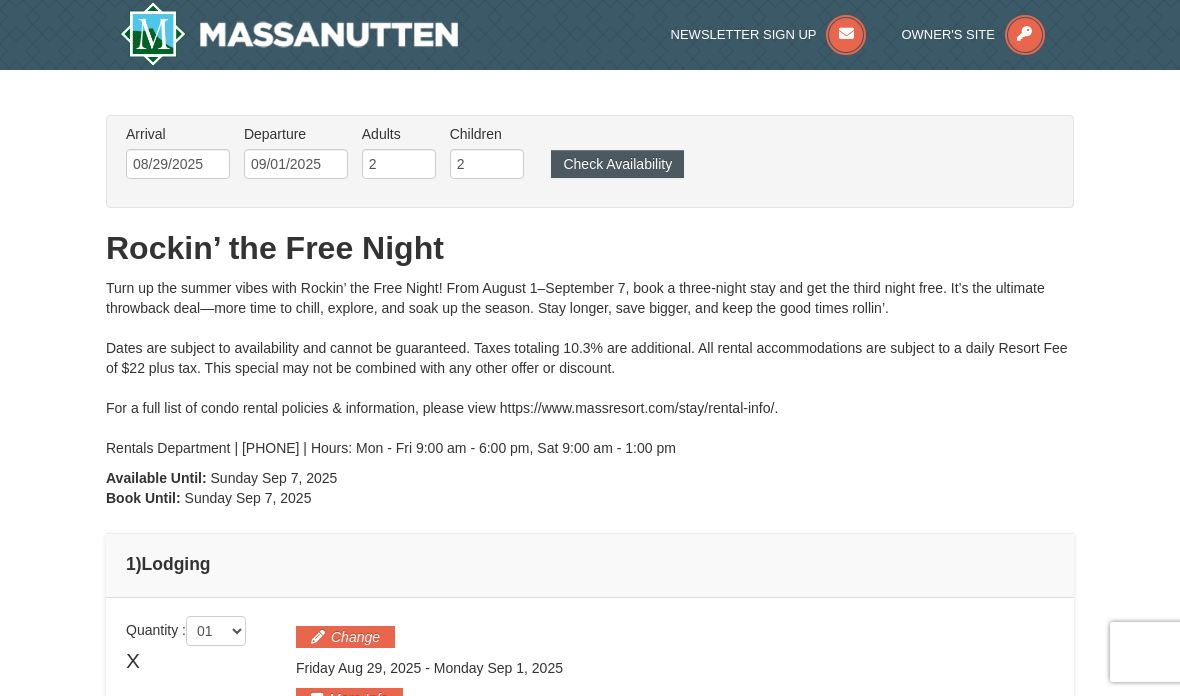 click on "Check Availability" at bounding box center (617, 164) 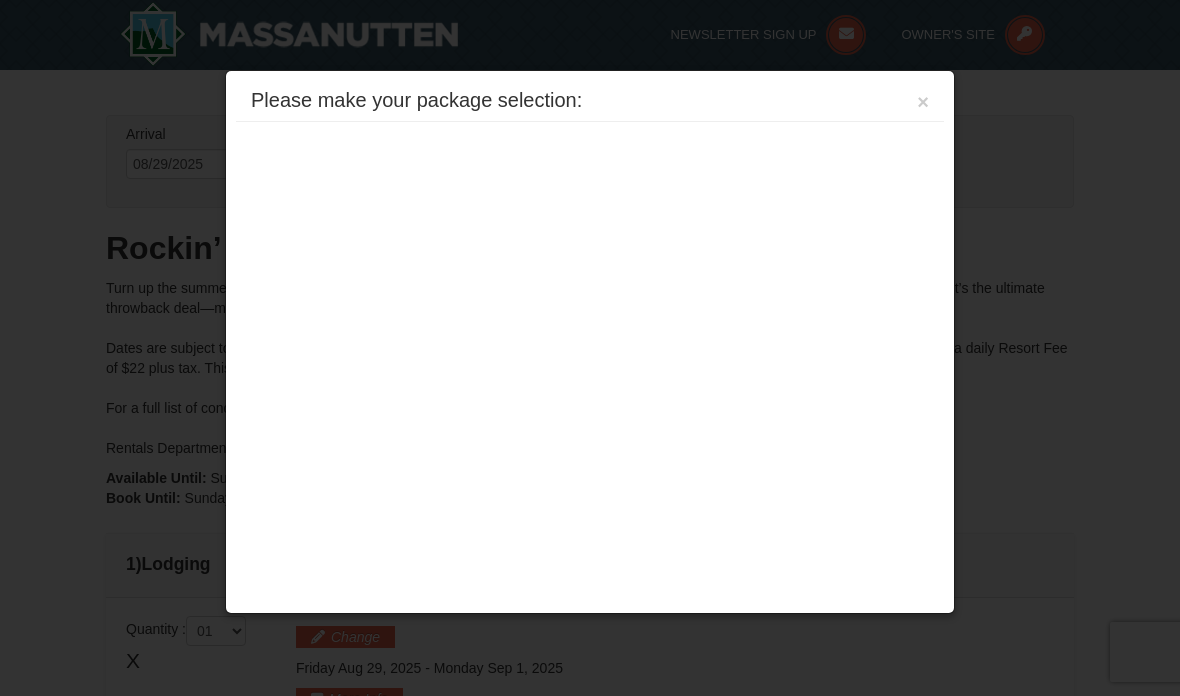 scroll, scrollTop: 352, scrollLeft: 0, axis: vertical 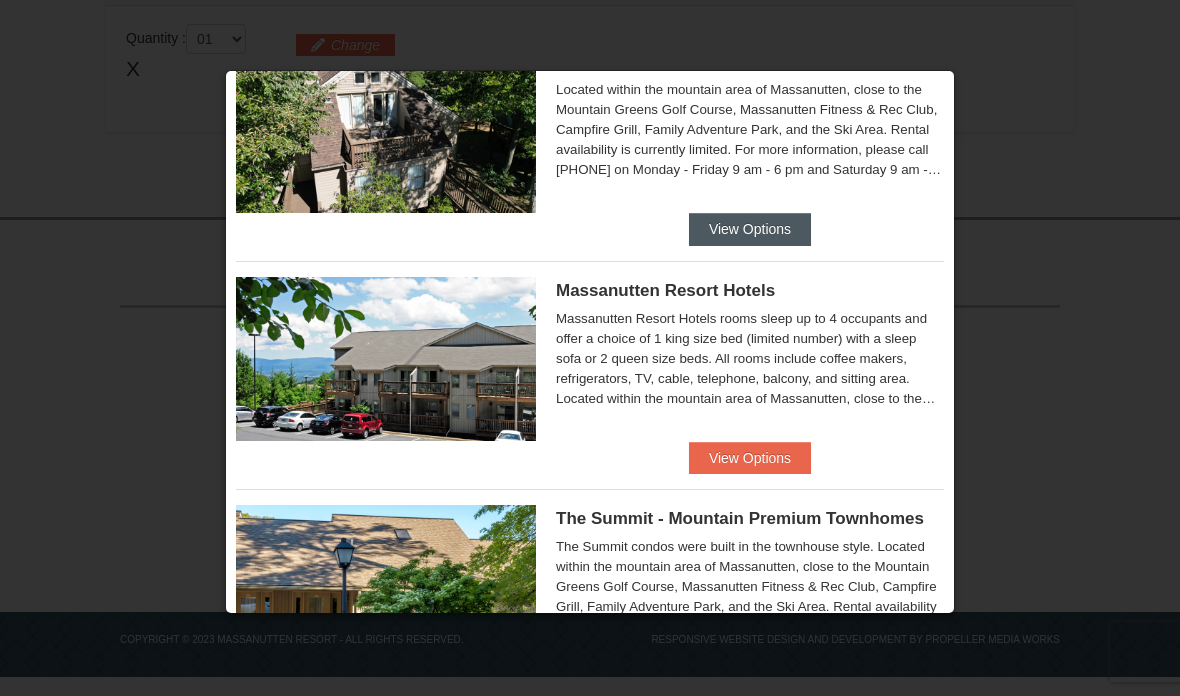 click on "View Options" at bounding box center [750, 229] 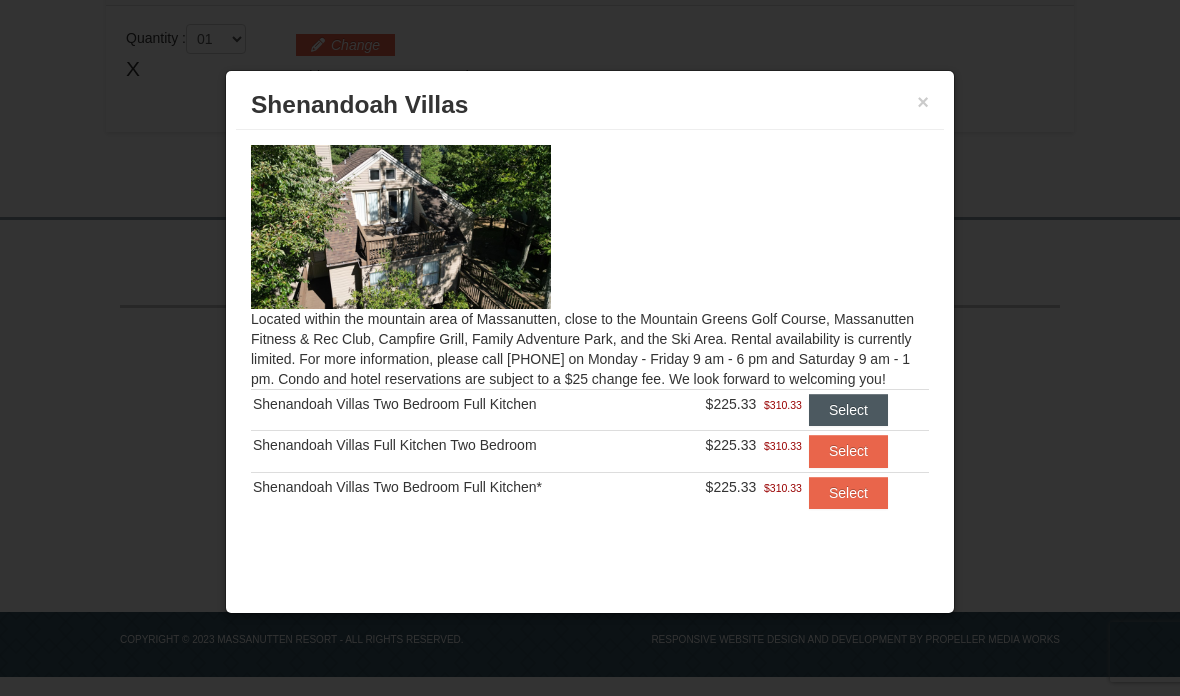 click on "Select" at bounding box center (848, 410) 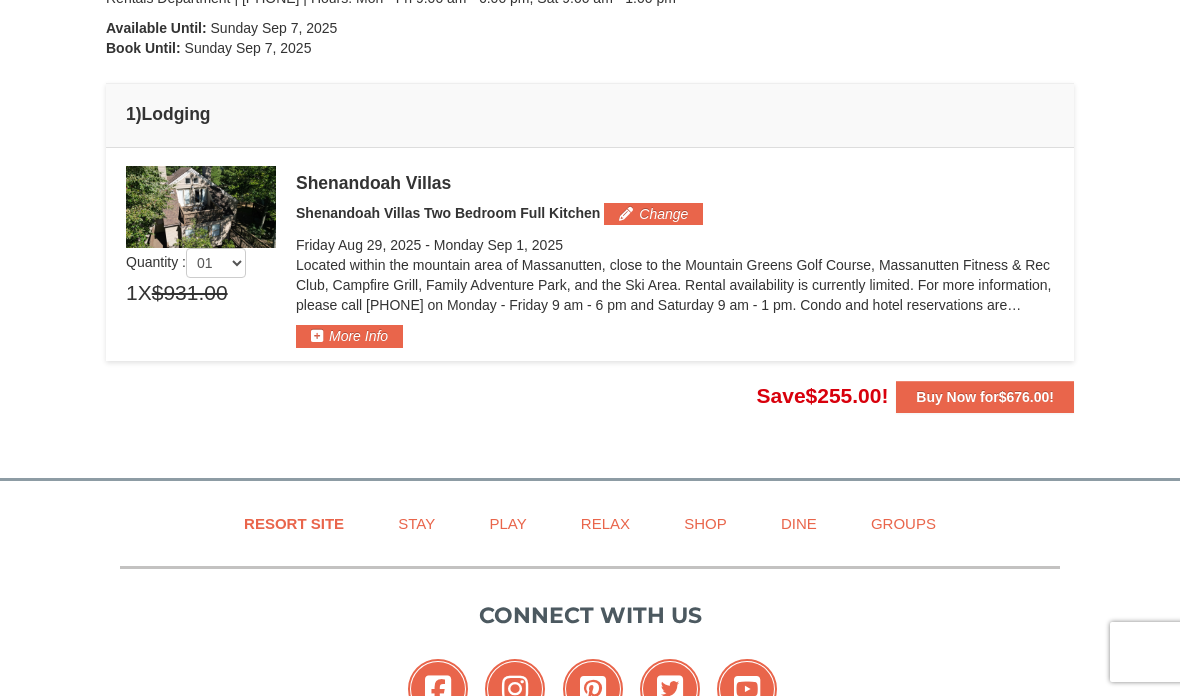 scroll, scrollTop: 441, scrollLeft: 0, axis: vertical 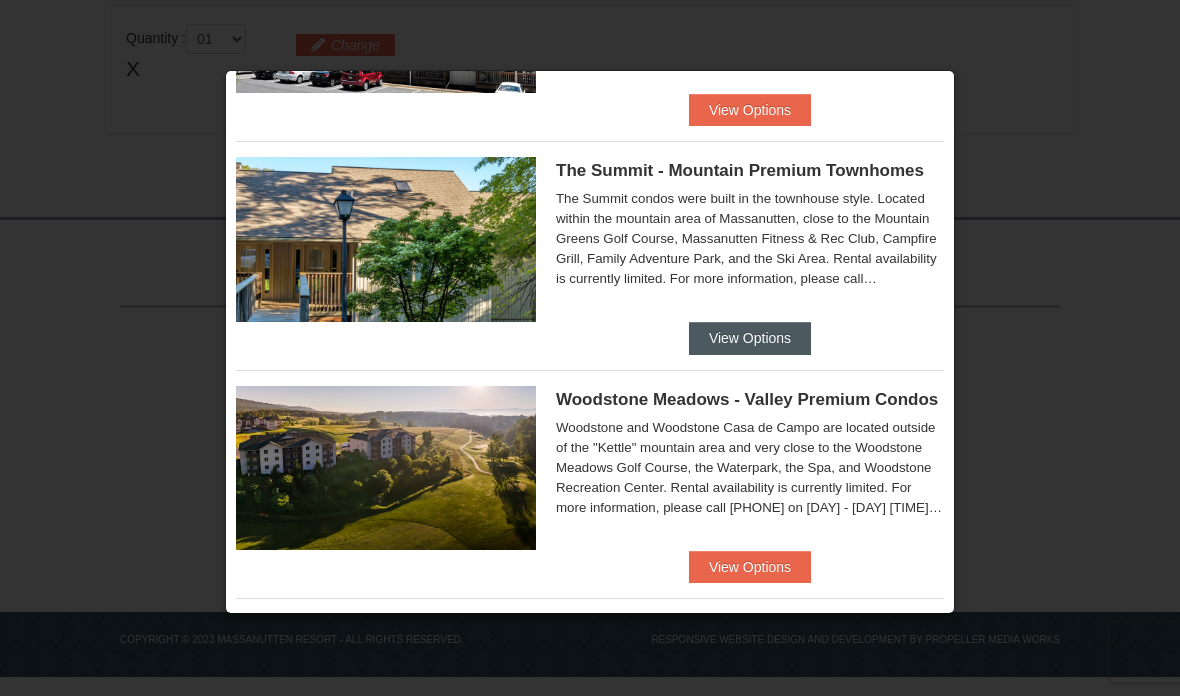 click on "View Options" at bounding box center (750, 338) 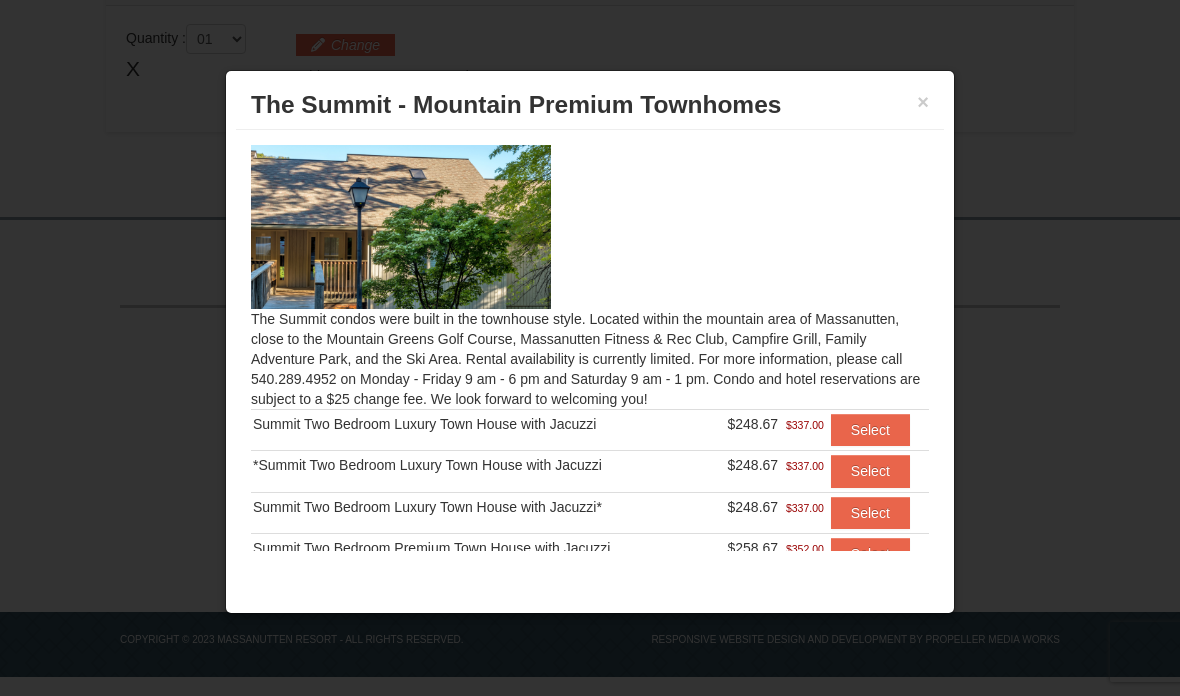 click at bounding box center (401, 227) 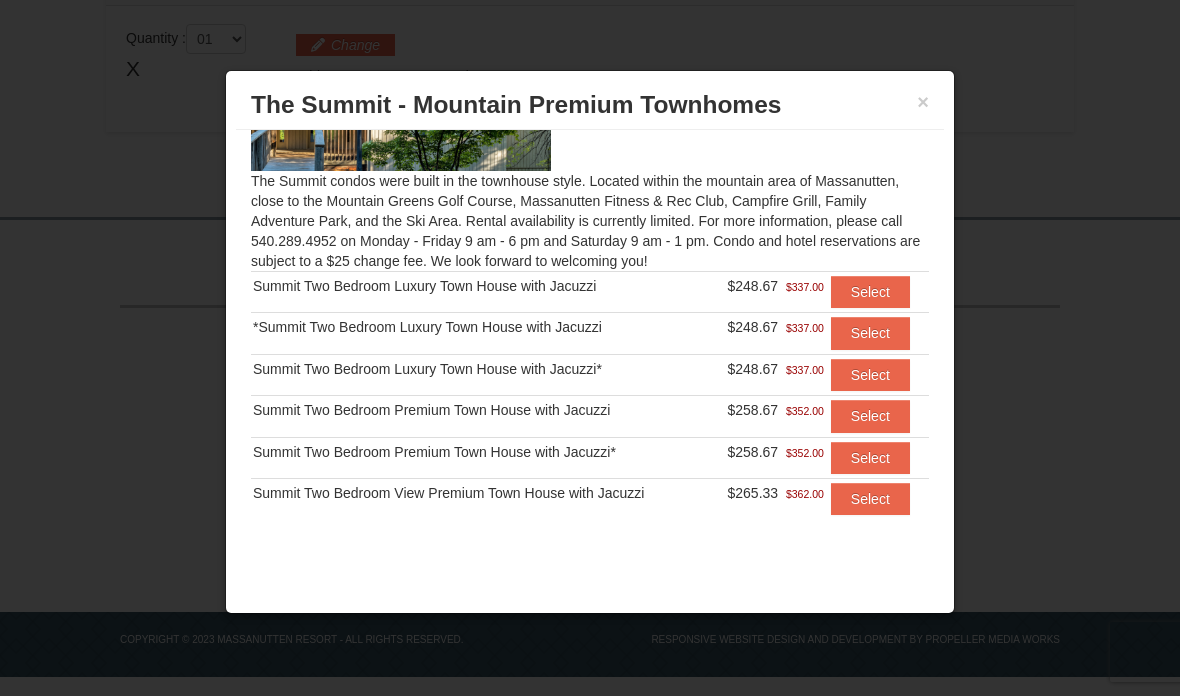 scroll, scrollTop: 138, scrollLeft: 0, axis: vertical 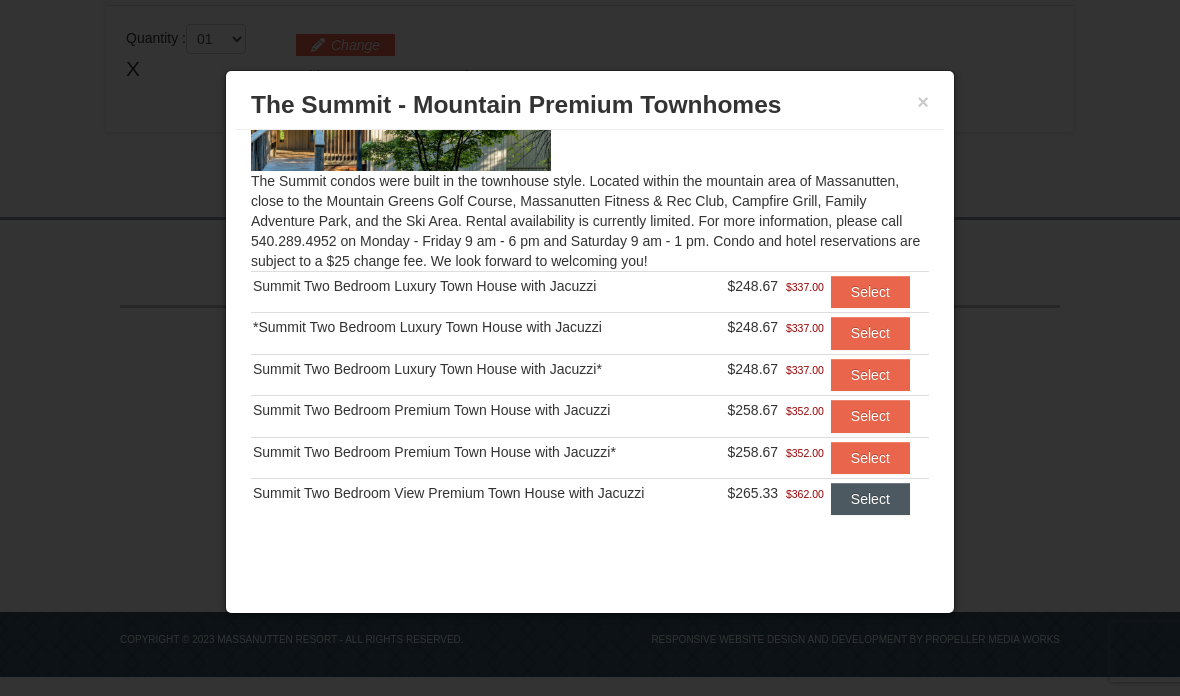 click on "Select" at bounding box center (870, 499) 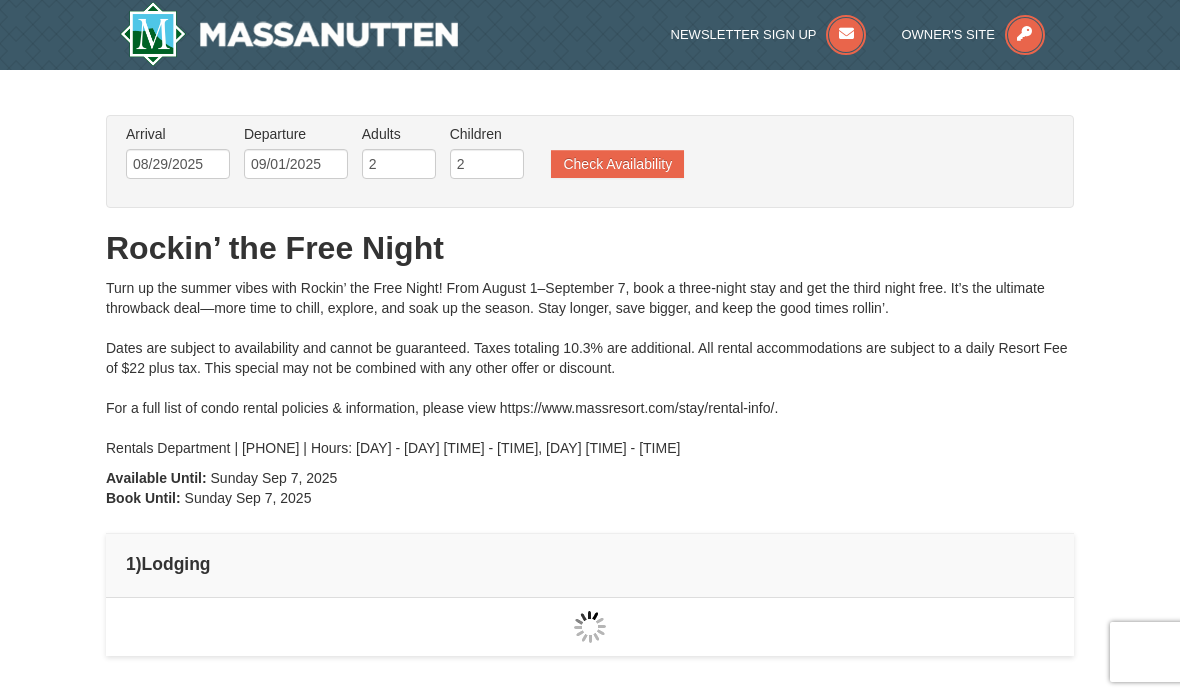 scroll, scrollTop: 57, scrollLeft: 0, axis: vertical 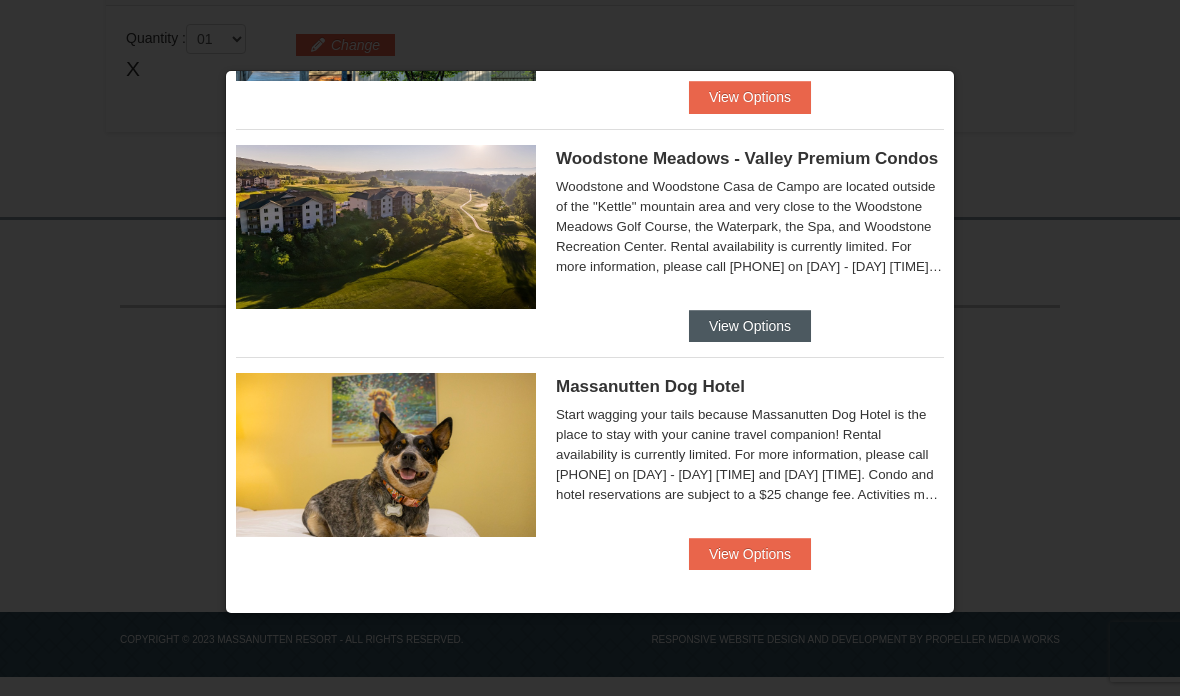 click on "View Options" at bounding box center (750, 326) 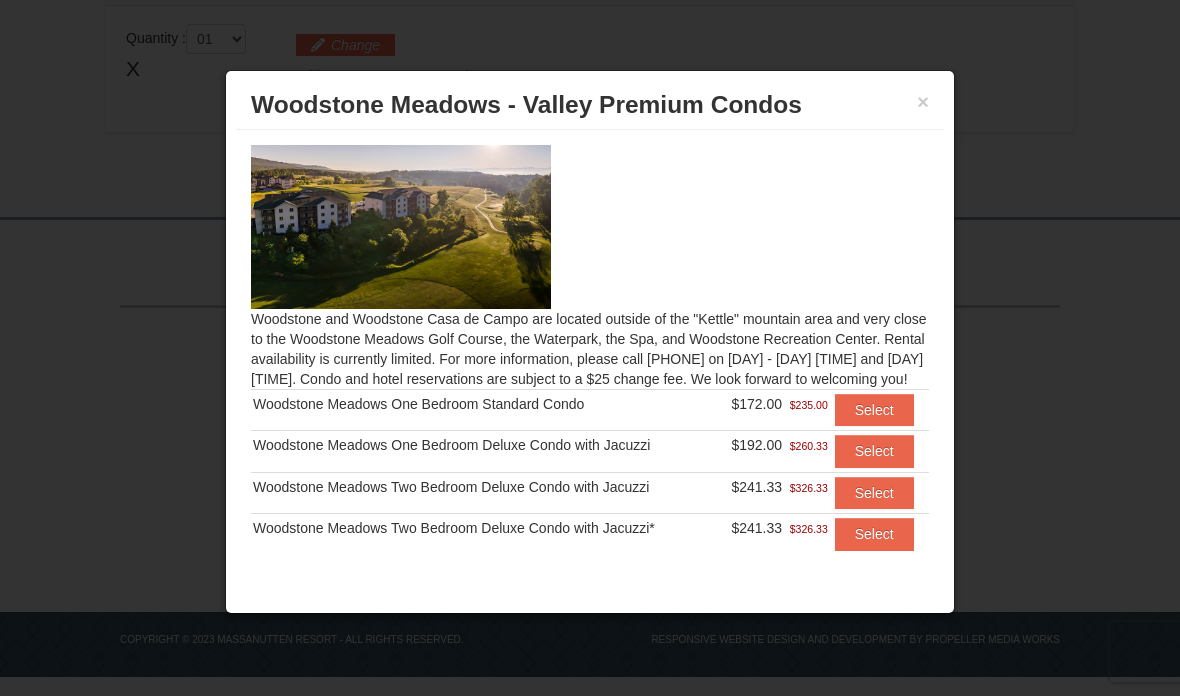 click on "×
Woodstone Meadows - Valley Premium Condos" at bounding box center (590, 105) 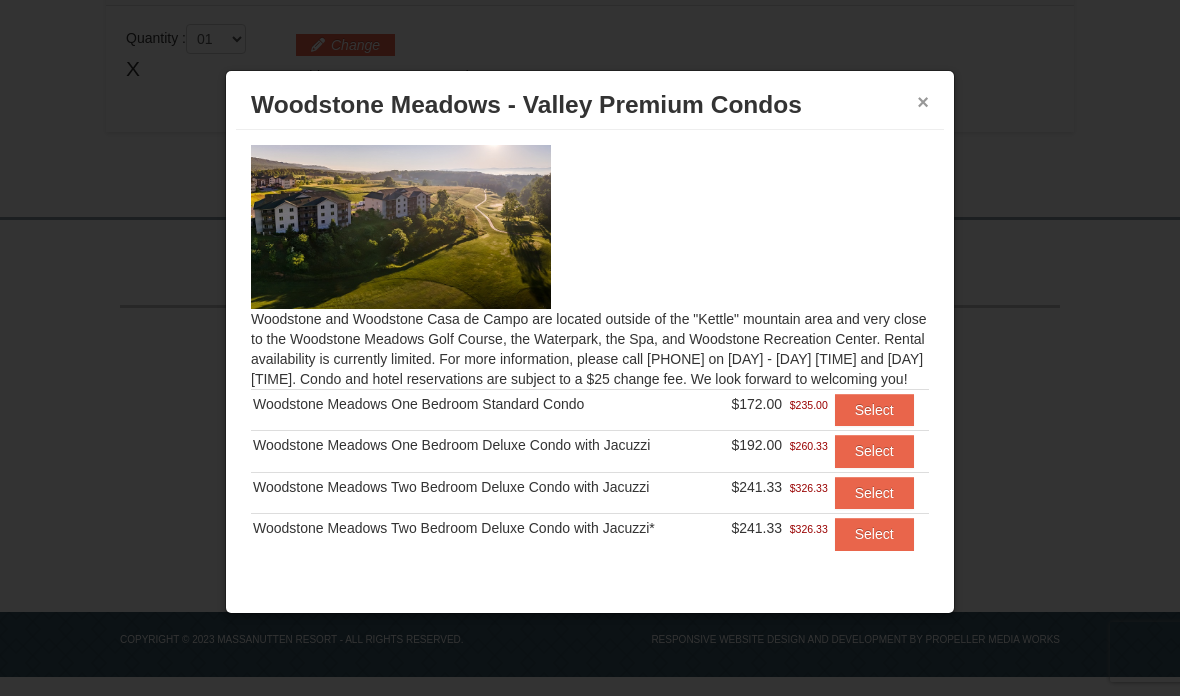 click on "×" at bounding box center (923, 102) 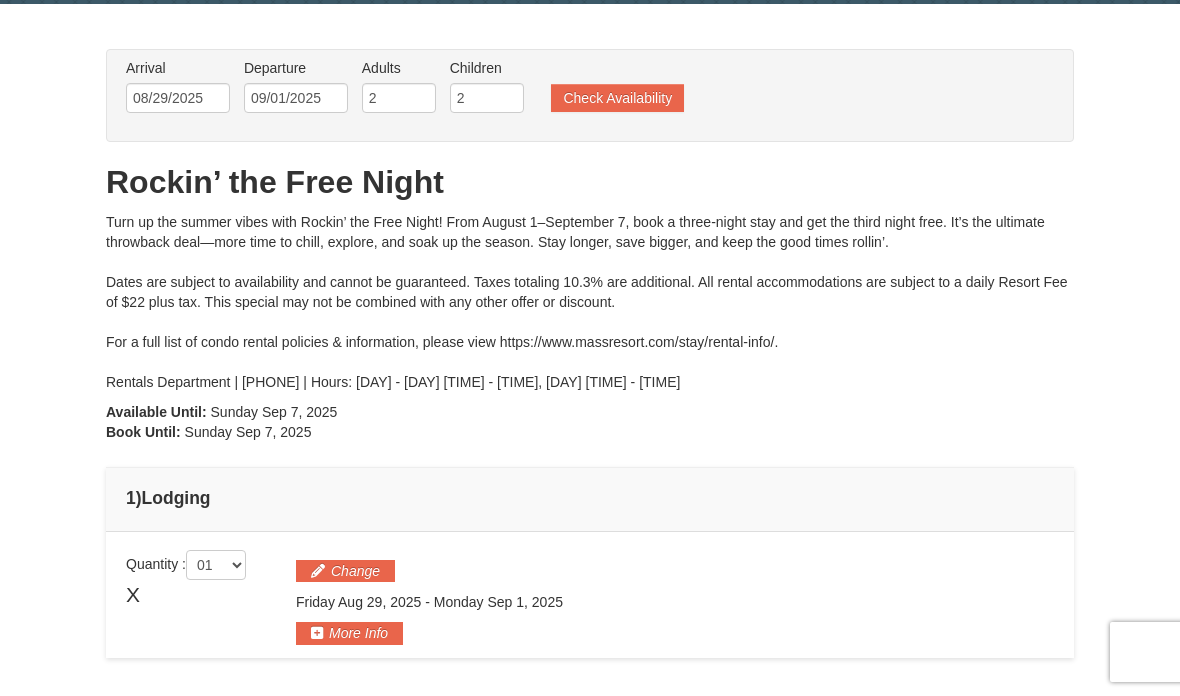 scroll, scrollTop: 64, scrollLeft: 0, axis: vertical 